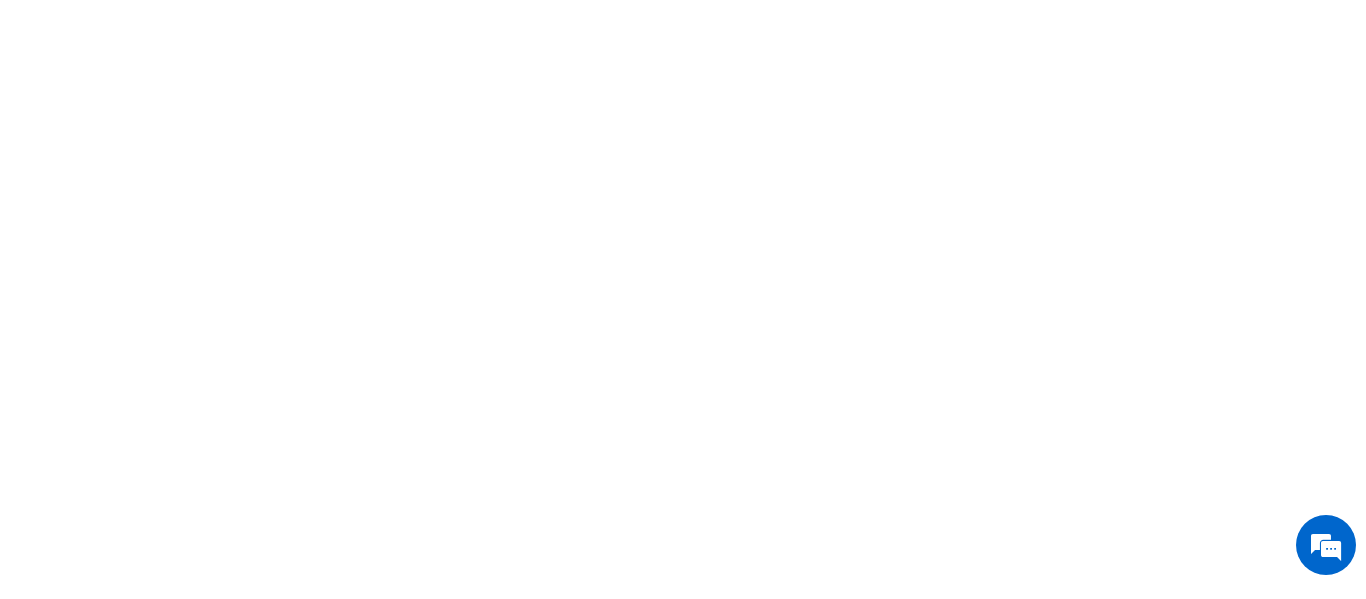 scroll, scrollTop: 0, scrollLeft: 0, axis: both 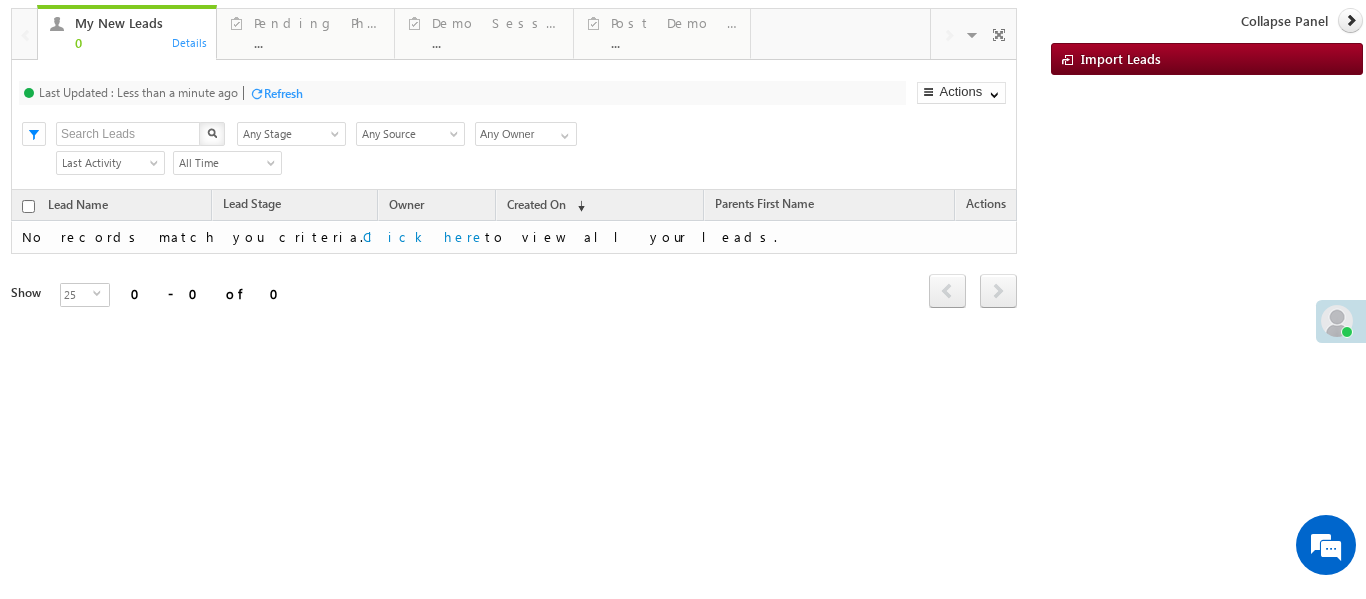 click on "My New Leads 0 Details Pending Phone Calls ... Details Demo Session ... Details Post Demo Follow Up ... Details Visible Tabs My New Leads Default Pending Phone Calls Default Demo Session Default Post Demo Follow Up Default RESTORE DEFAULT TABS ADD NEW TAB
Last Updated : Less than a minute ago Refresh Refreshing...
Search
X
Lead Stage
Any Stage Any Stage
Lead Source
Any Source" at bounding box center [687, 186] 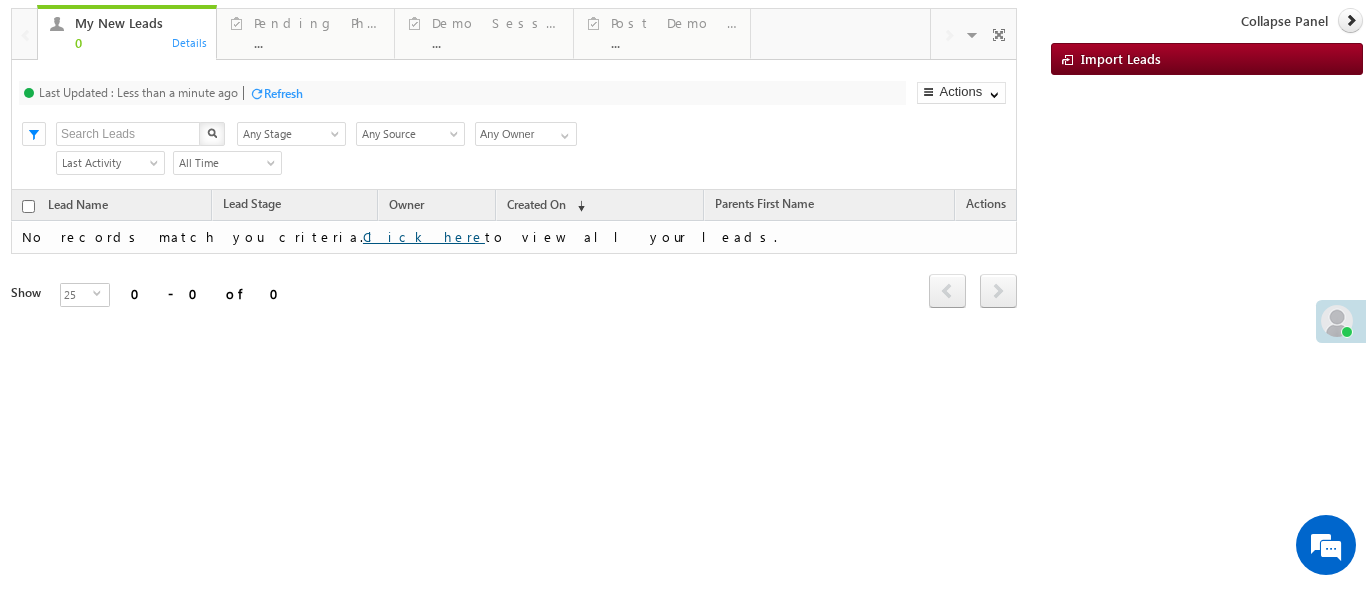 click on "Click here" at bounding box center [424, 236] 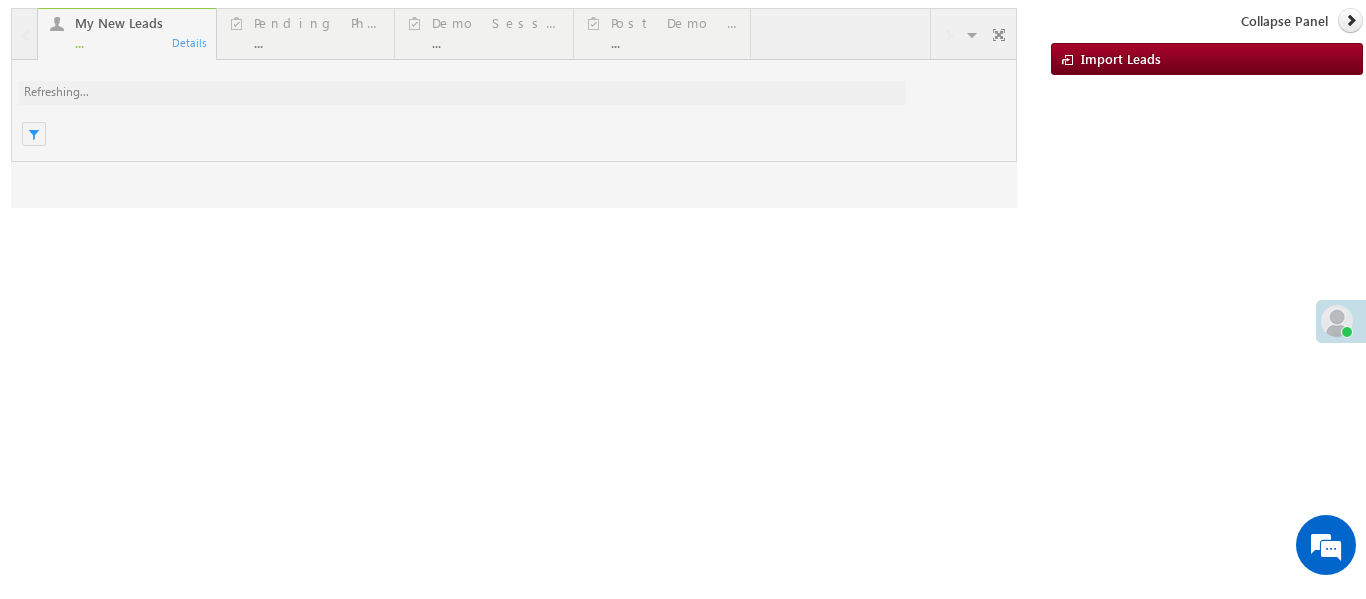 scroll, scrollTop: 0, scrollLeft: 0, axis: both 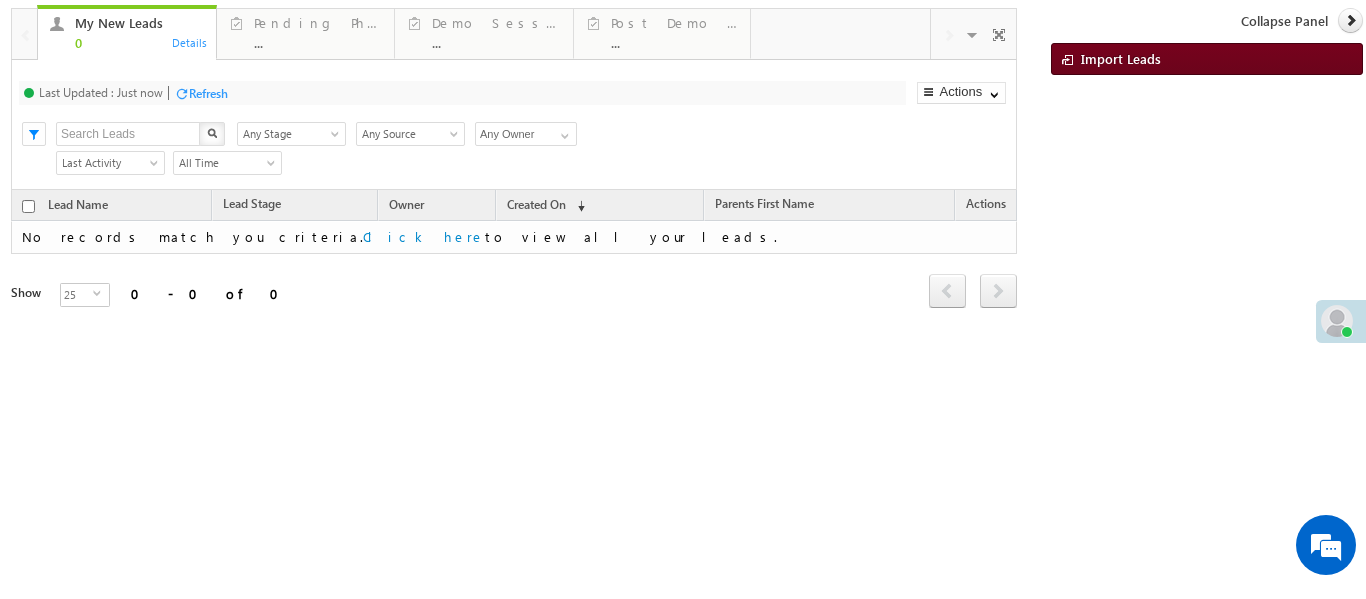 click on "Import Leads" at bounding box center (1121, 58) 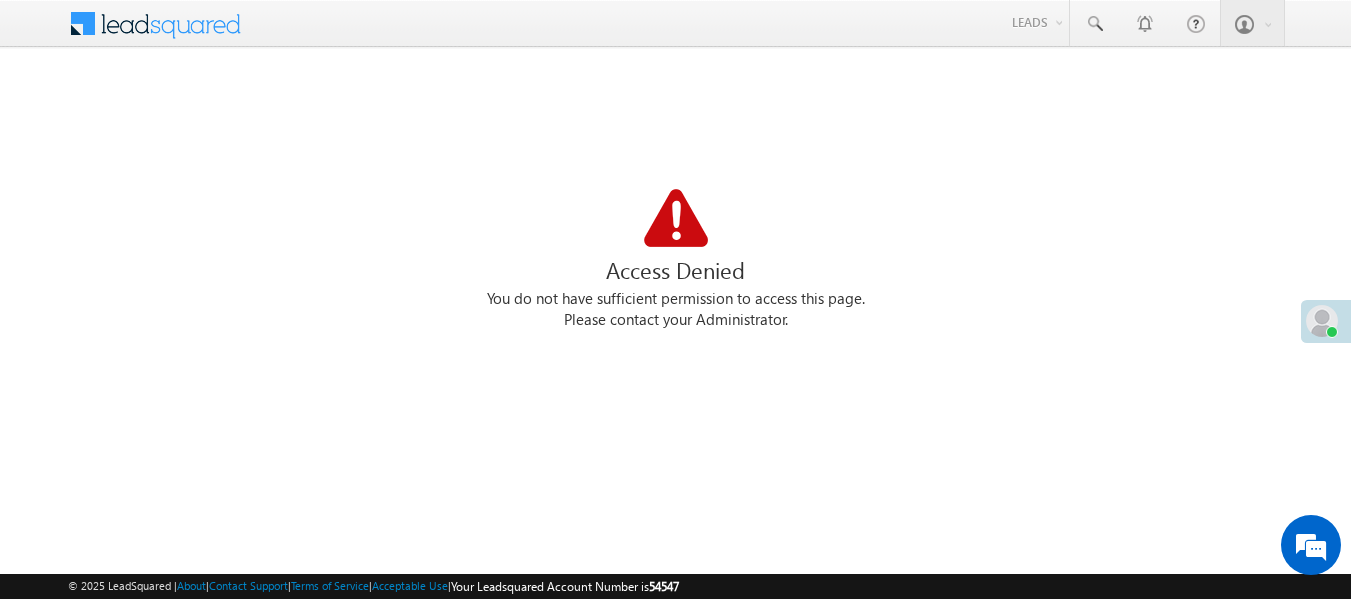 scroll, scrollTop: 0, scrollLeft: 0, axis: both 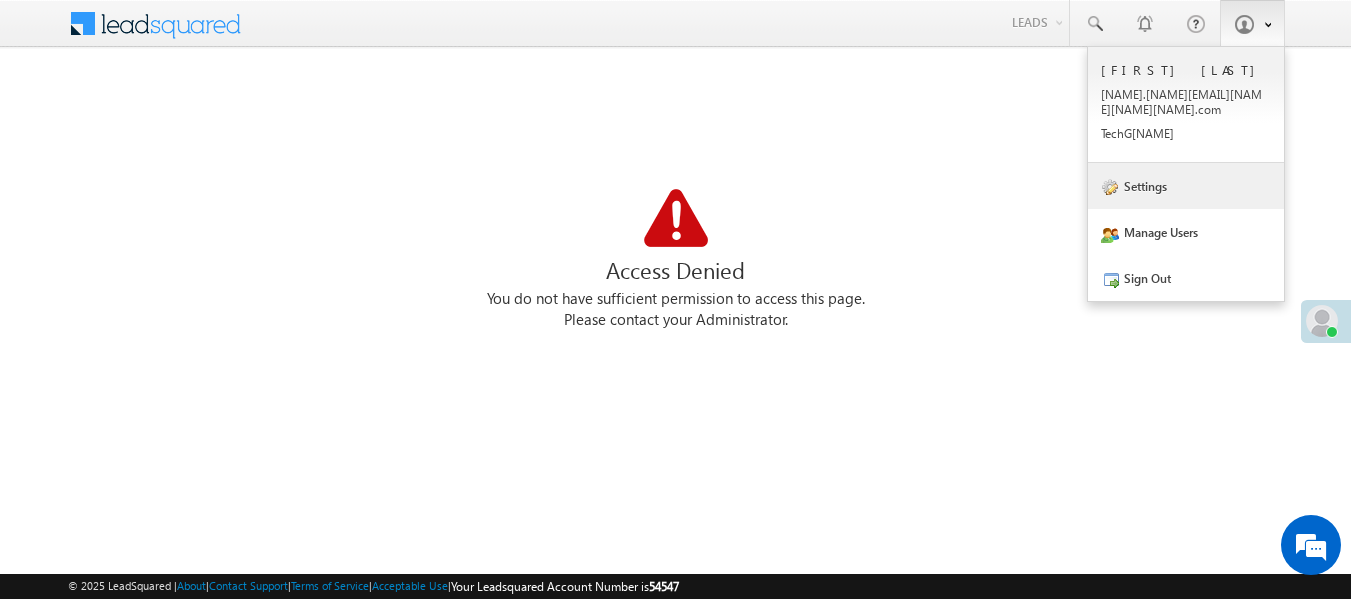 click on "Settings" at bounding box center (1186, 186) 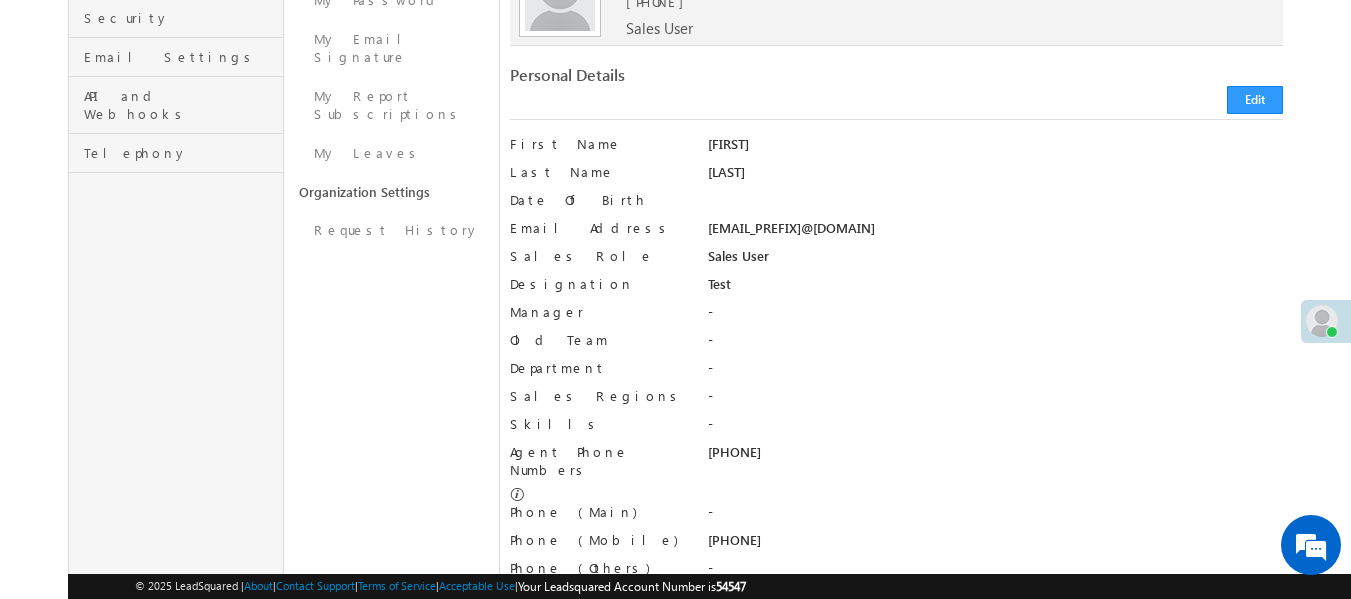 scroll, scrollTop: 70, scrollLeft: 0, axis: vertical 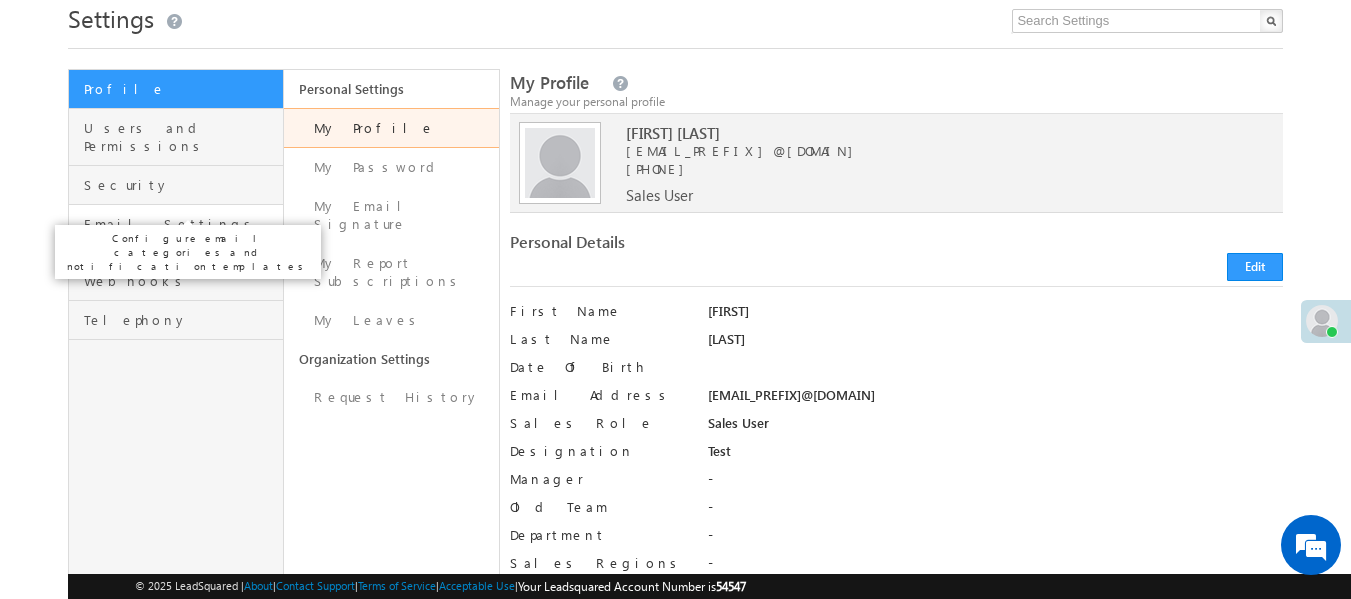 click on "Email Settings" at bounding box center (181, 224) 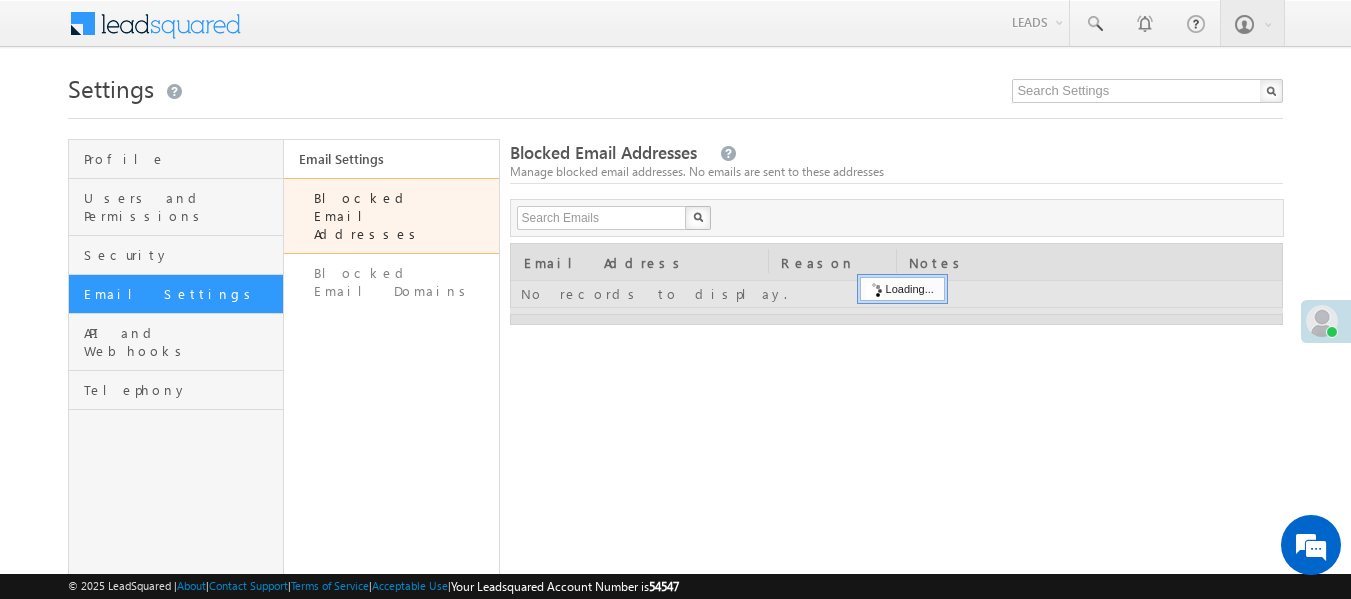 scroll, scrollTop: 0, scrollLeft: 0, axis: both 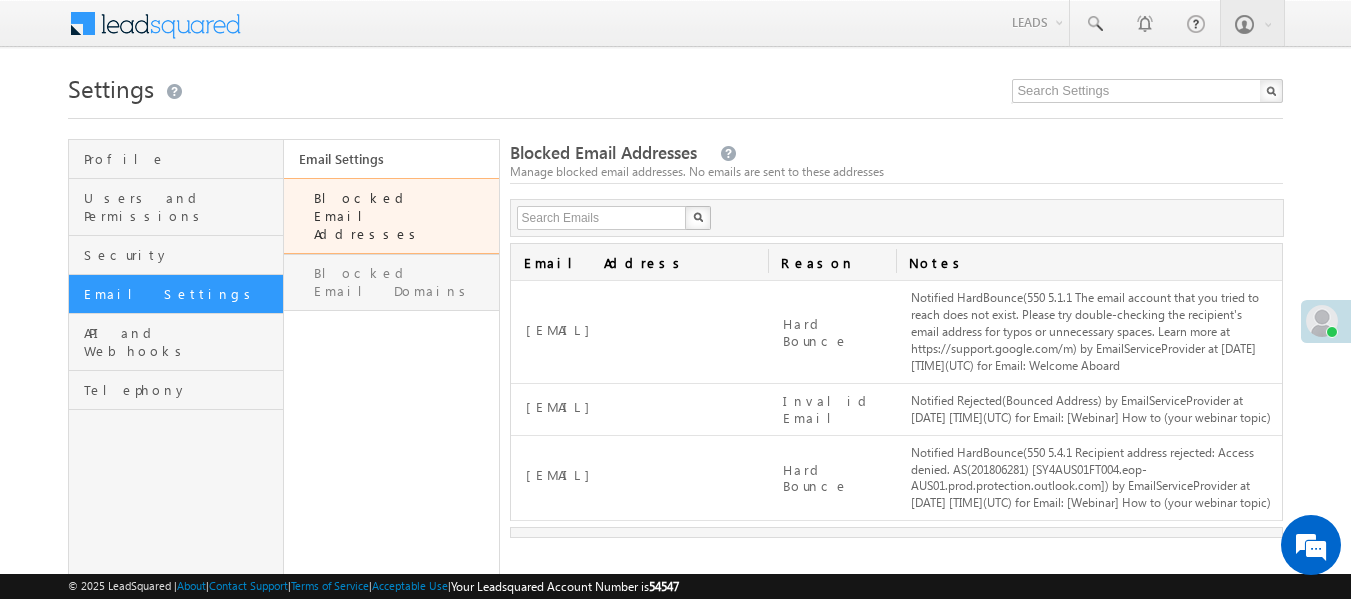 click on "Blocked Email Domains" at bounding box center (391, 282) 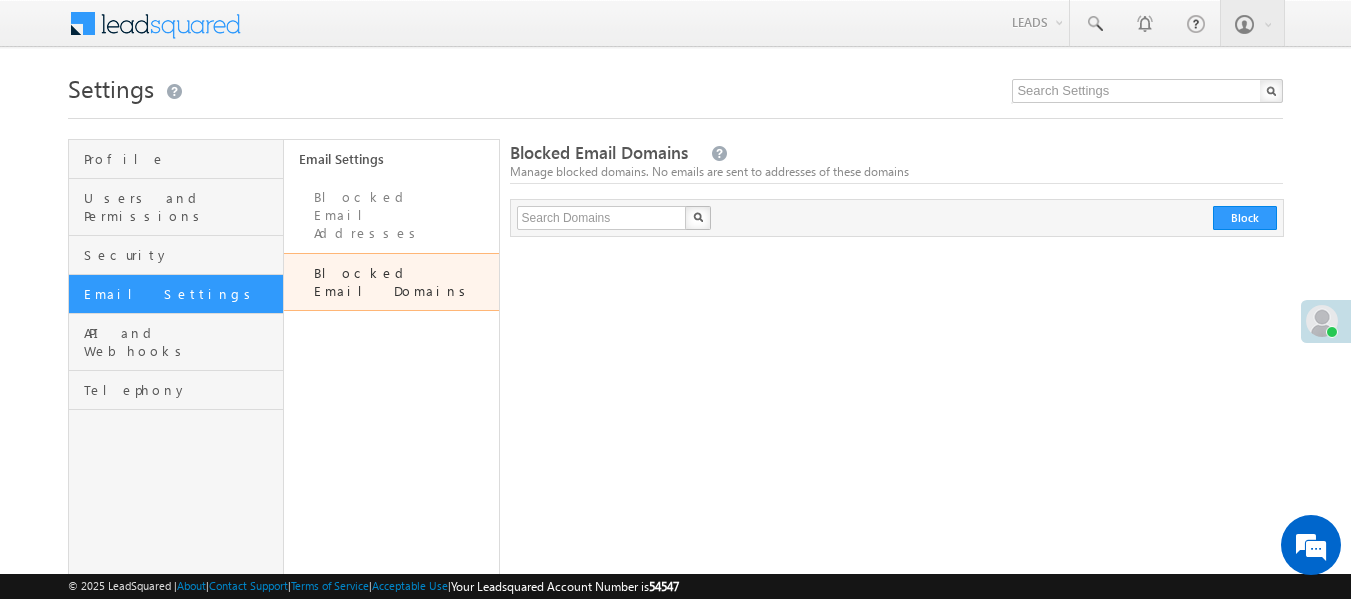 scroll, scrollTop: 0, scrollLeft: 0, axis: both 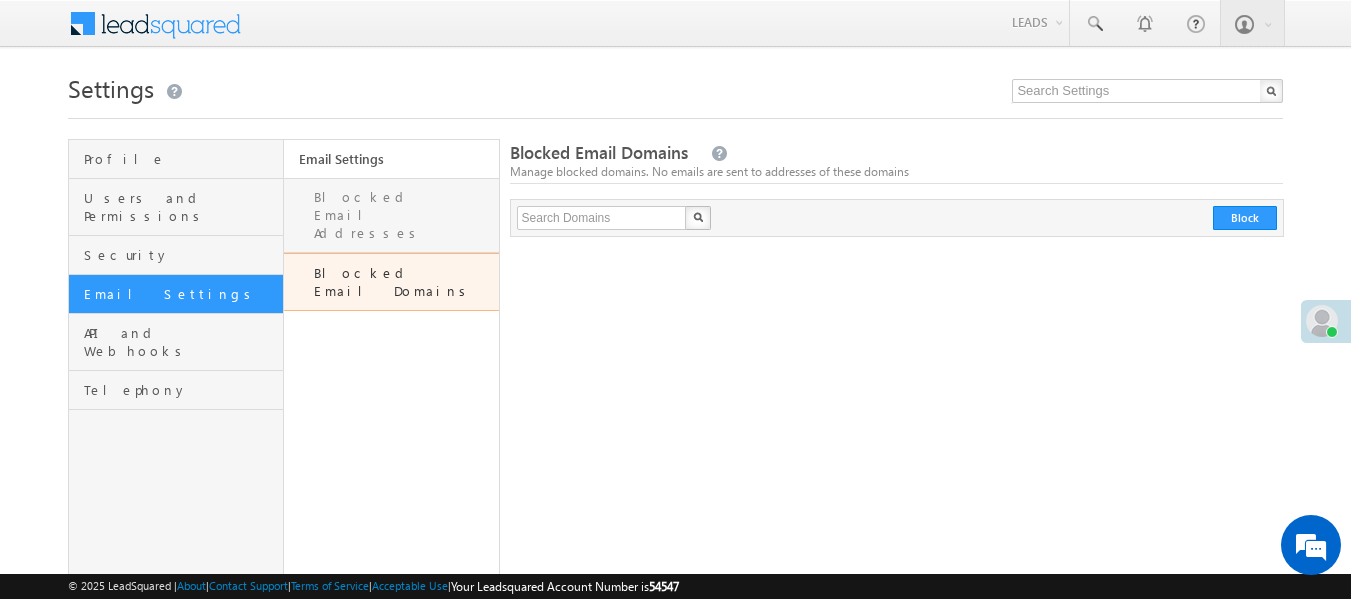 click on "Blocked Email Addresses" at bounding box center [391, 215] 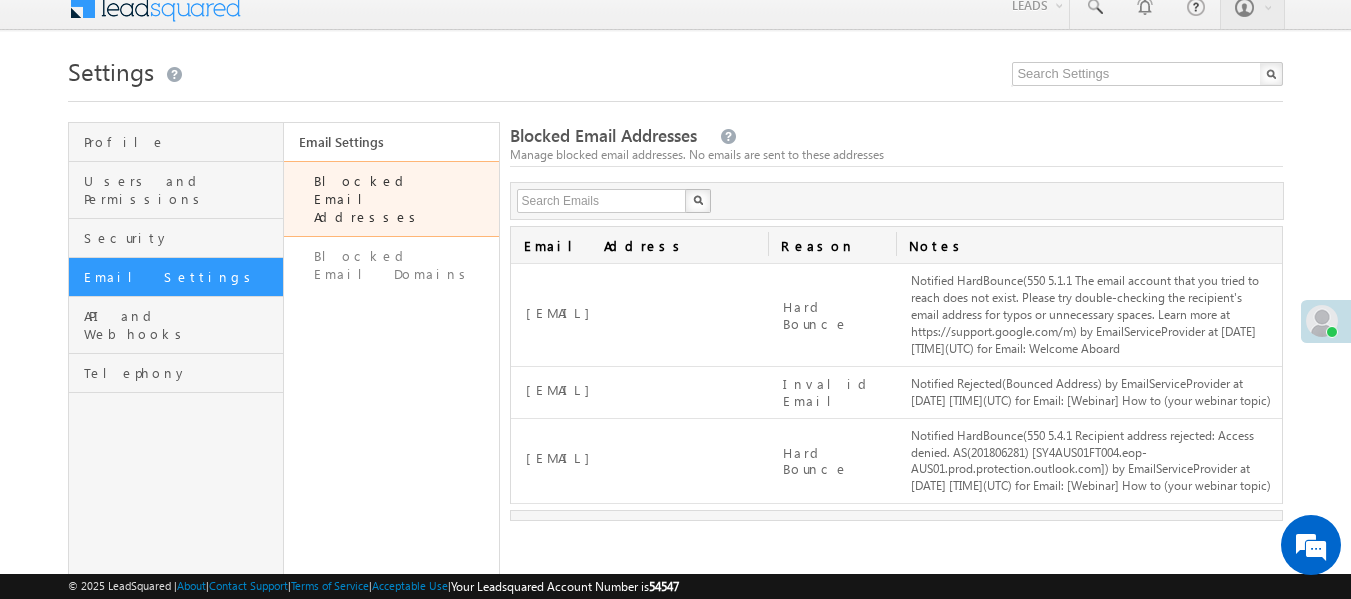 scroll, scrollTop: 16, scrollLeft: 0, axis: vertical 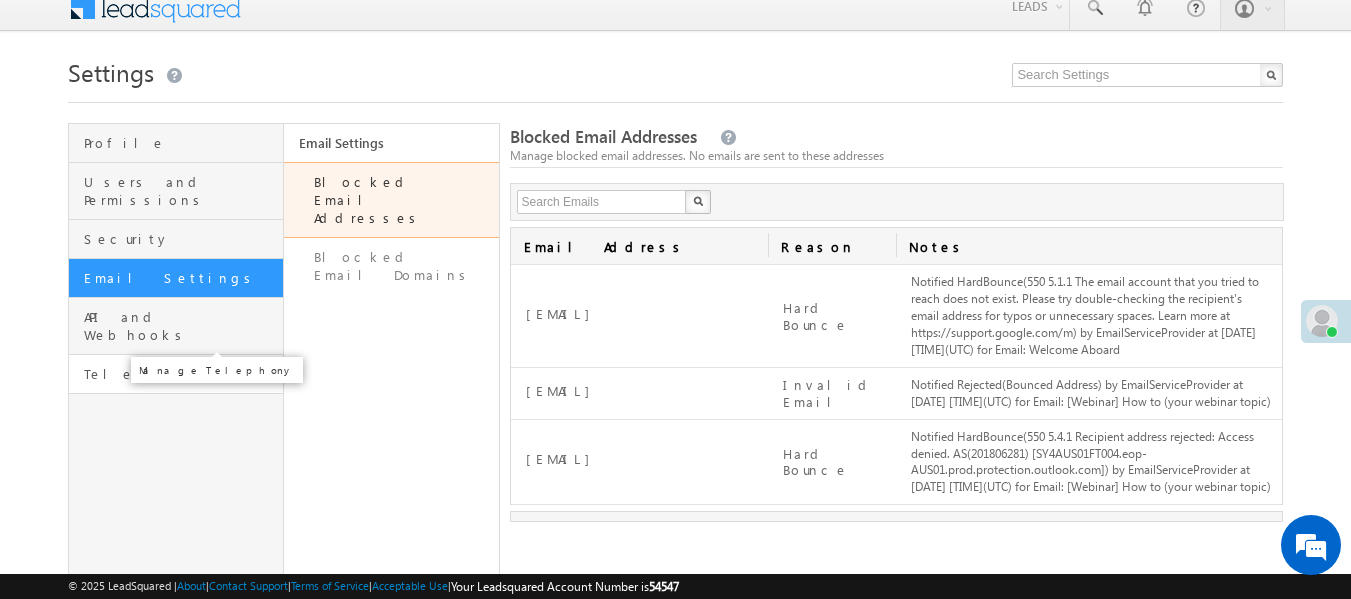 click on "Telephony" at bounding box center [181, 374] 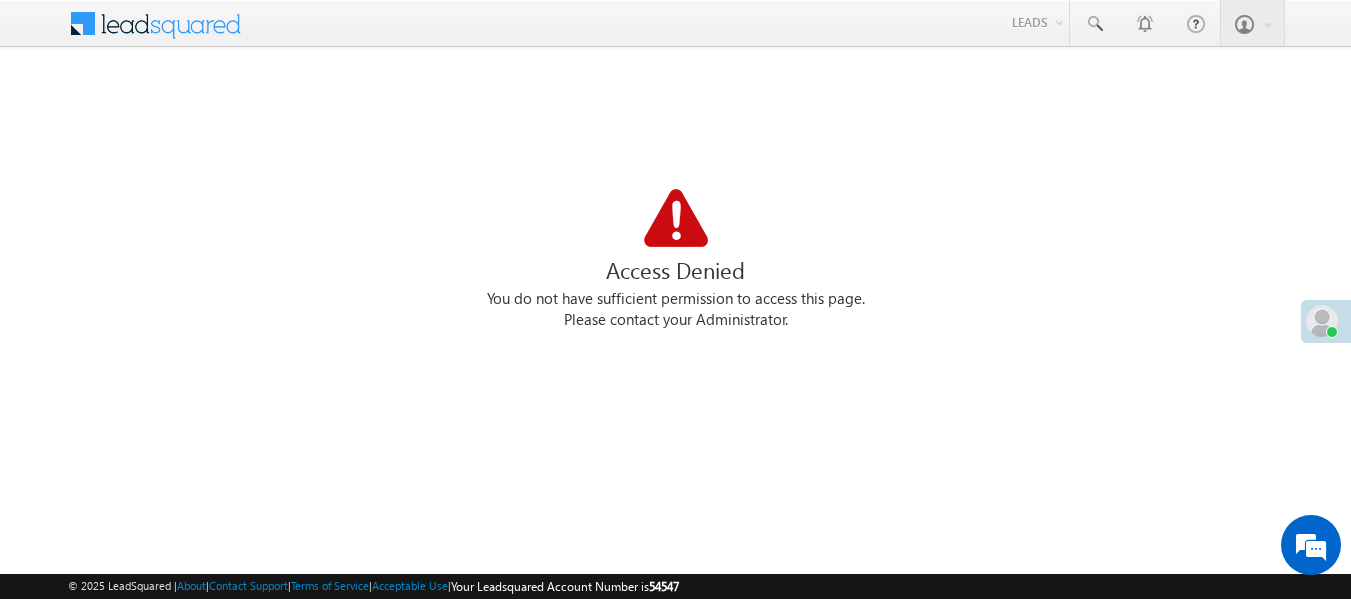 scroll, scrollTop: 0, scrollLeft: 0, axis: both 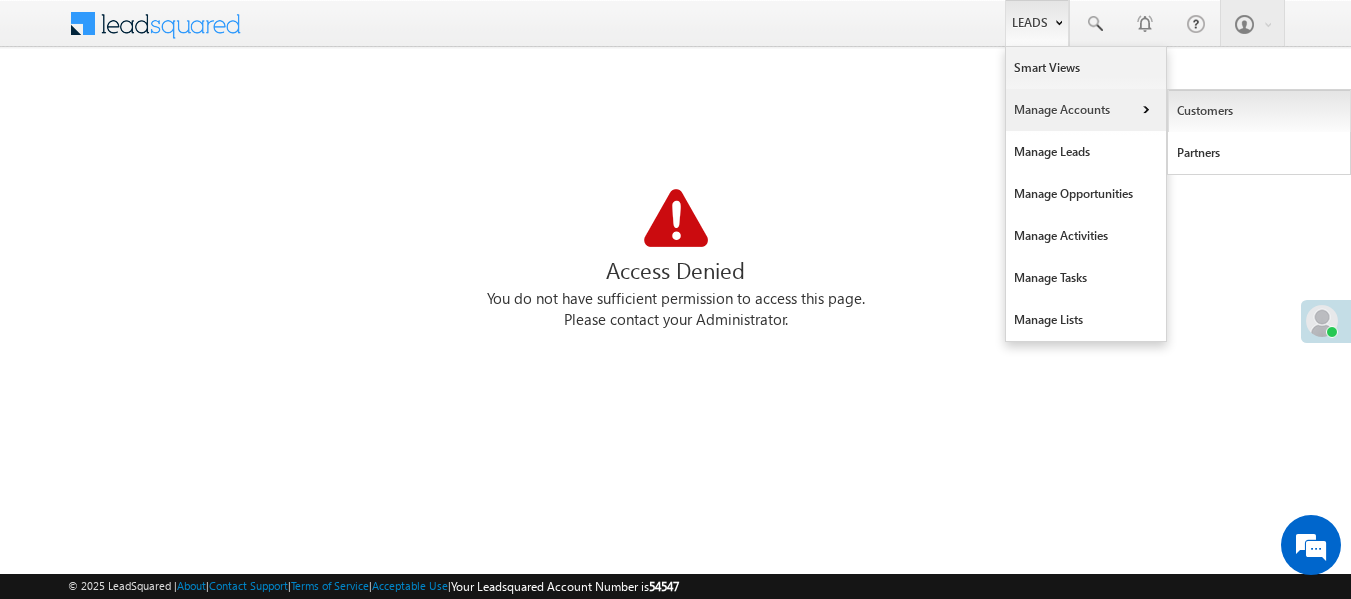 click on "Customers" at bounding box center [1259, 111] 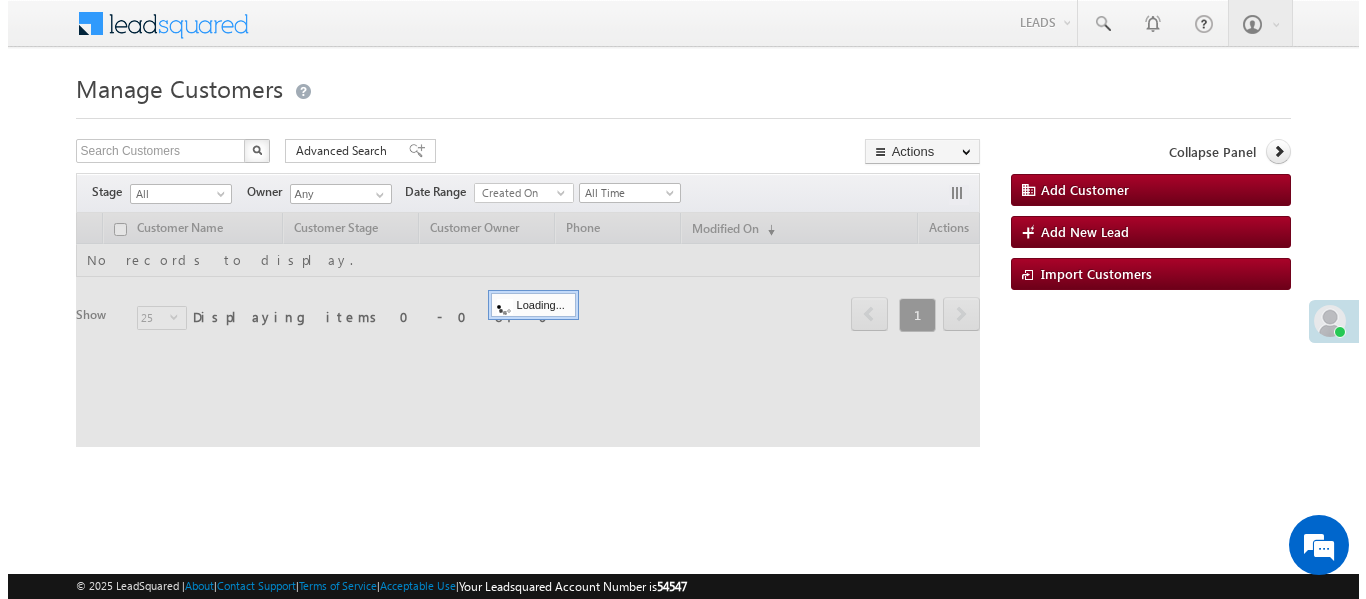 scroll, scrollTop: 0, scrollLeft: 0, axis: both 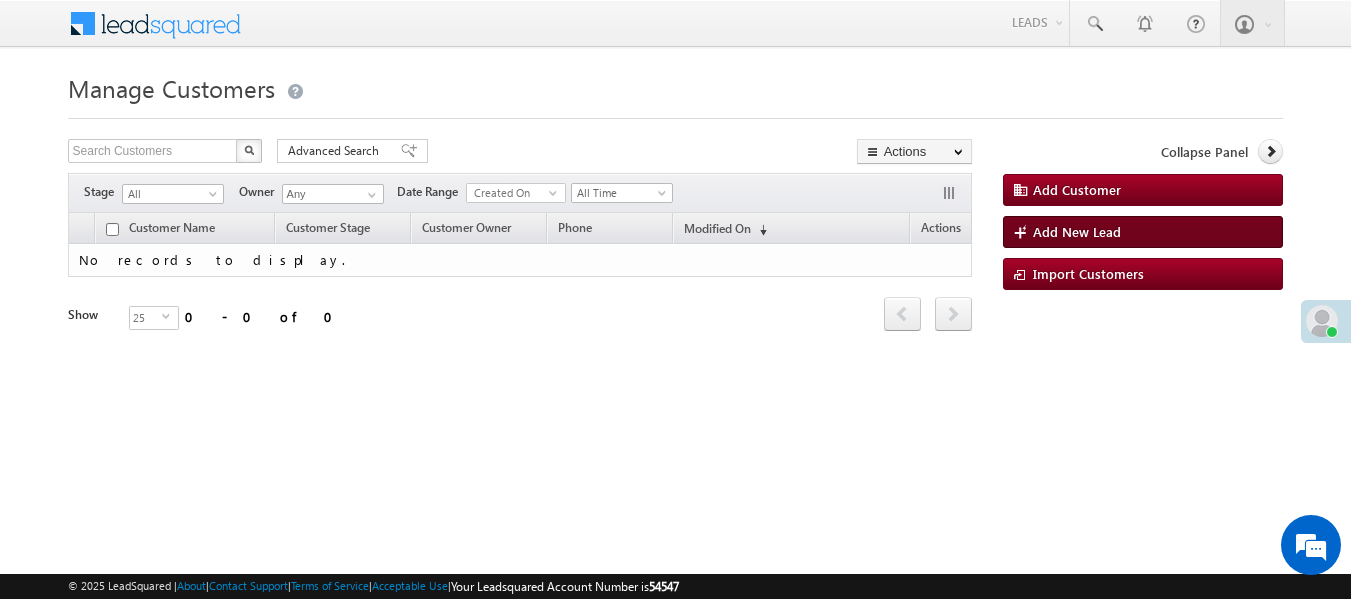 click at bounding box center (1023, 234) 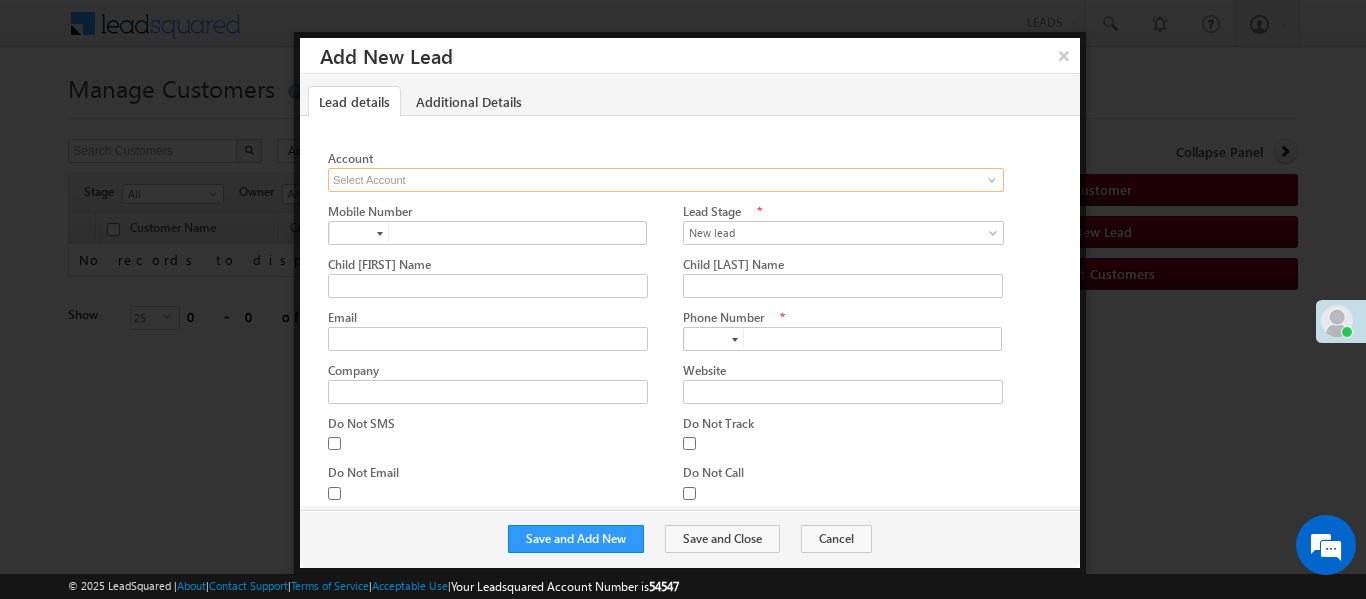 click at bounding box center [666, 180] 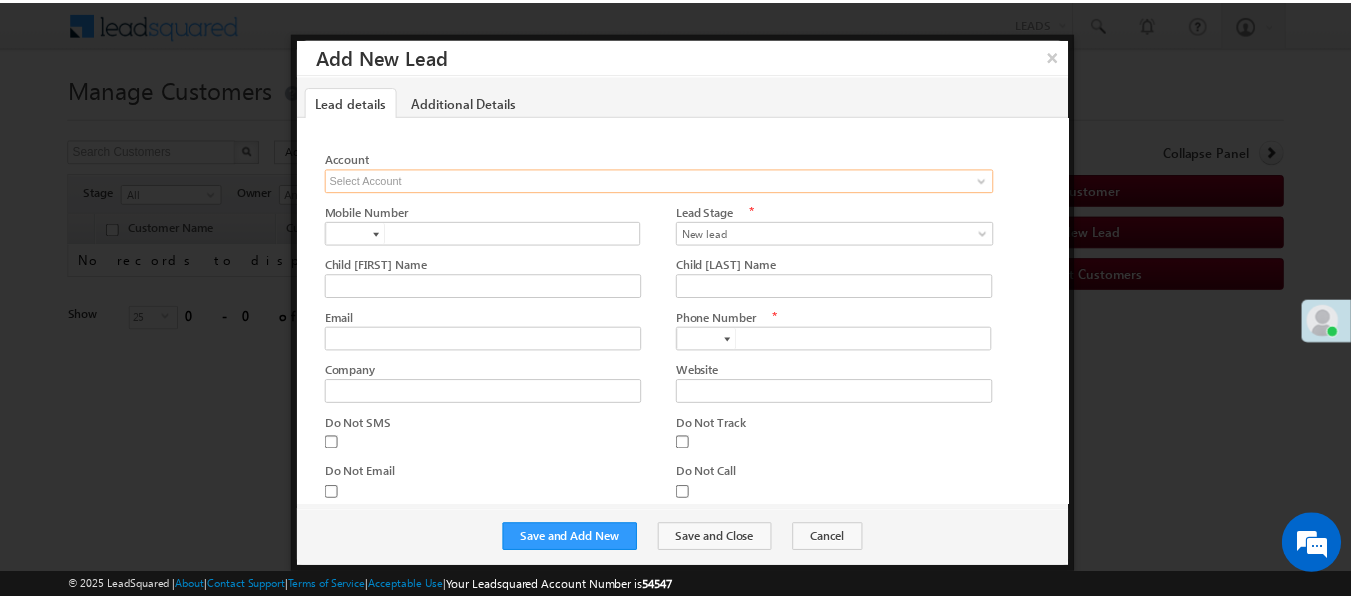 scroll, scrollTop: 0, scrollLeft: 0, axis: both 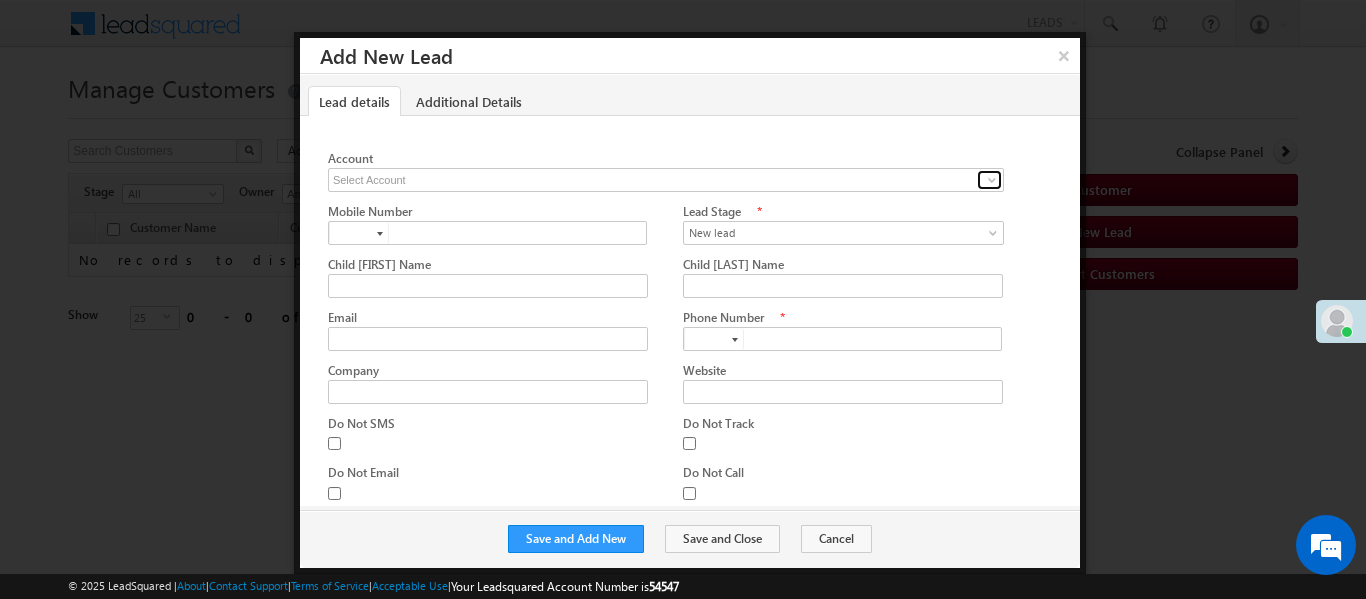 click at bounding box center (992, 180) 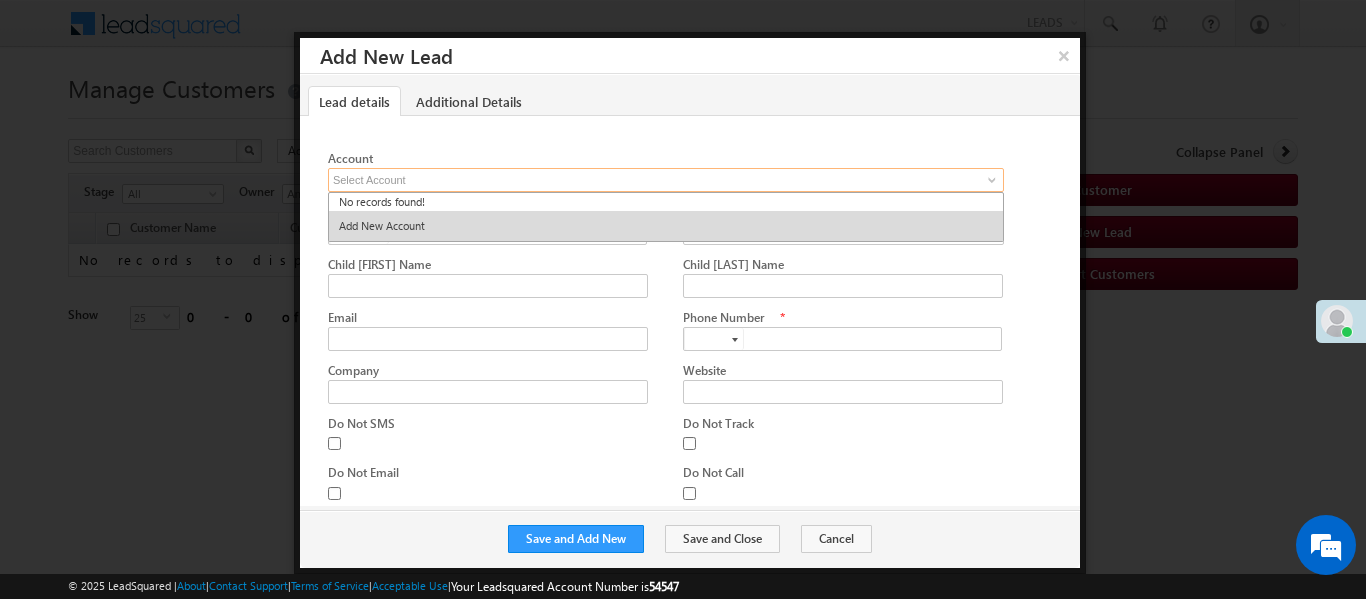 click on "Add New Account" at bounding box center (666, 226) 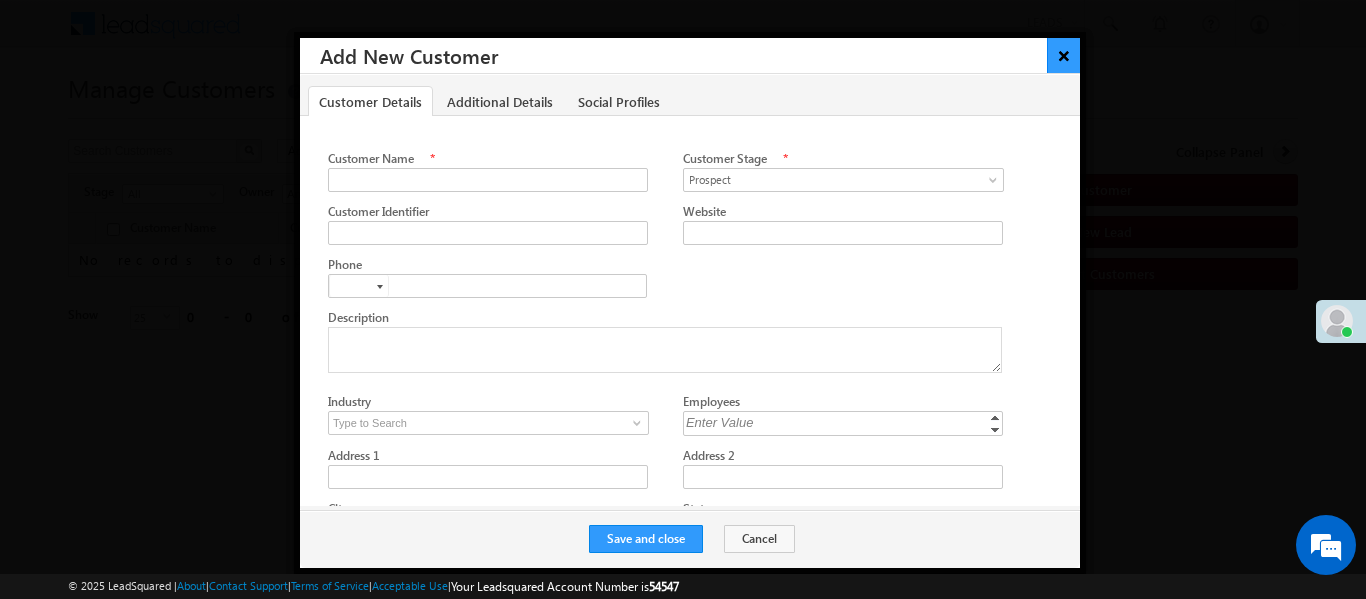 click on "×" at bounding box center (1063, 55) 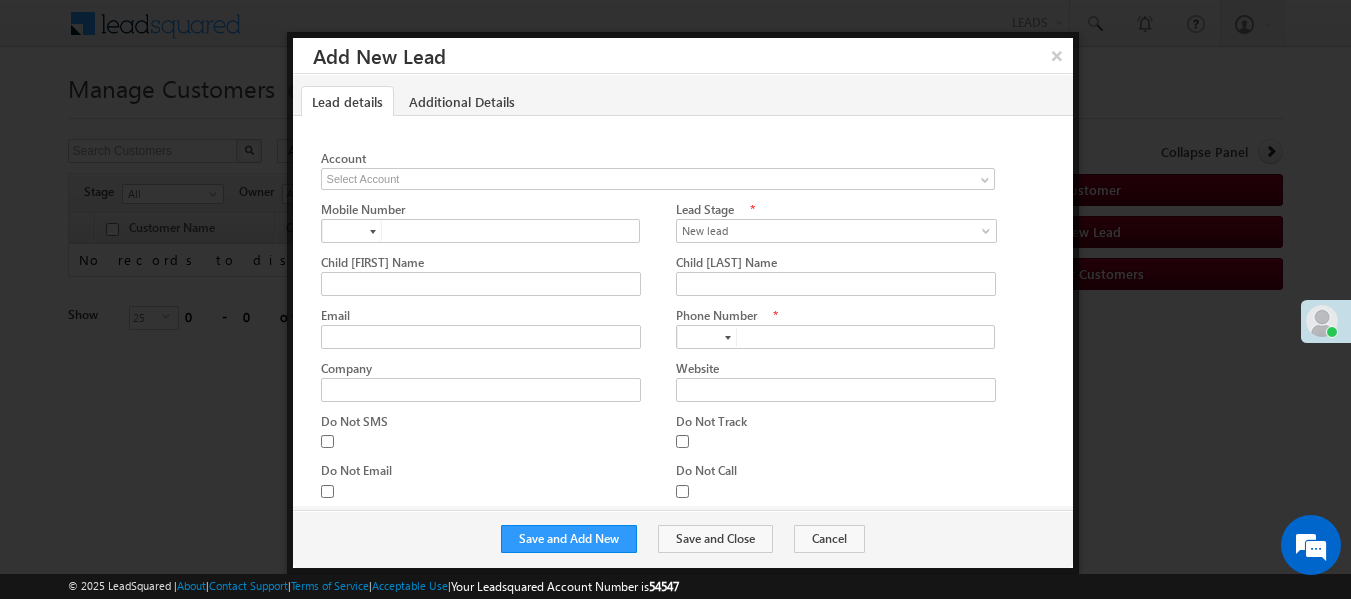 click on "×" at bounding box center (1058, 55) 